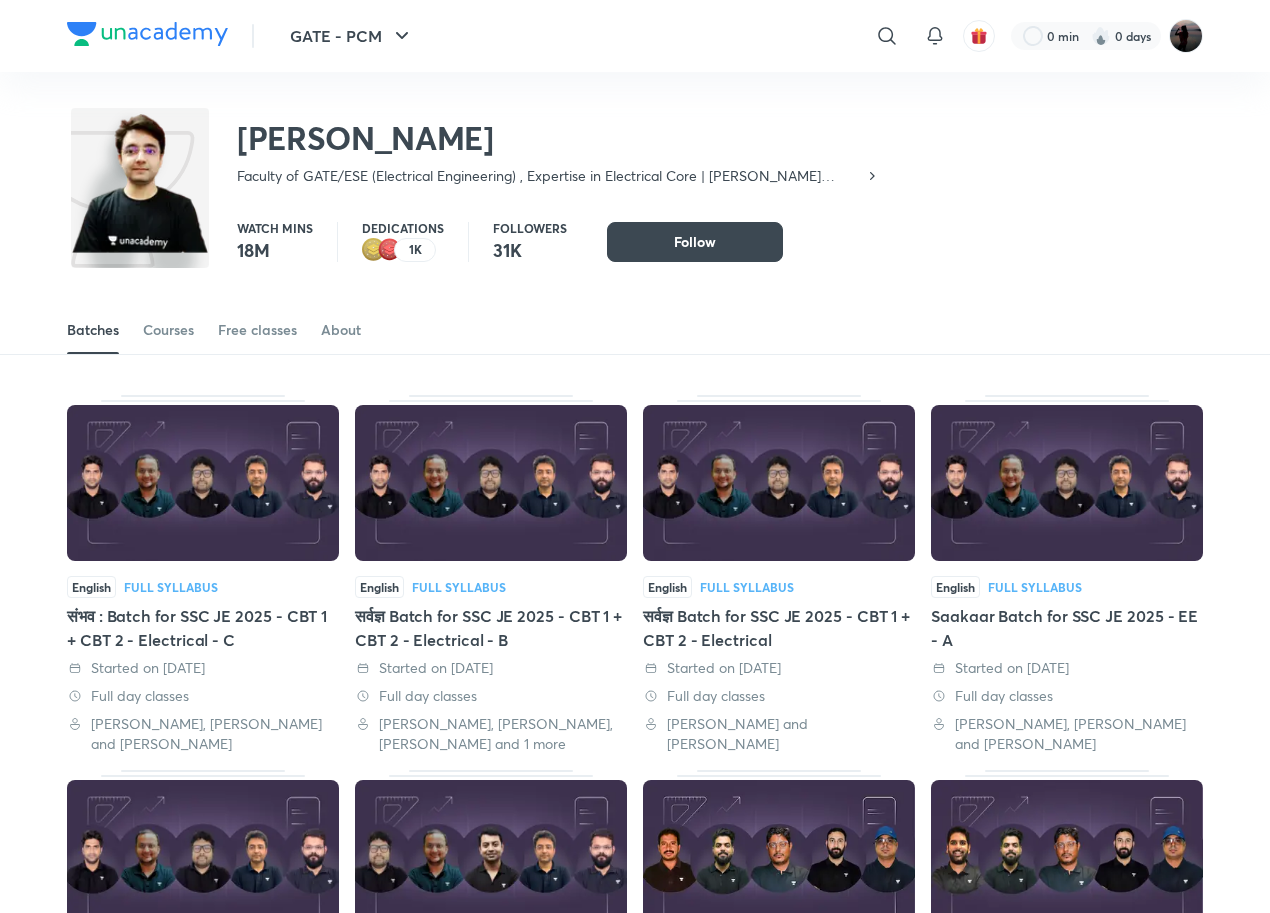 scroll, scrollTop: 0, scrollLeft: 0, axis: both 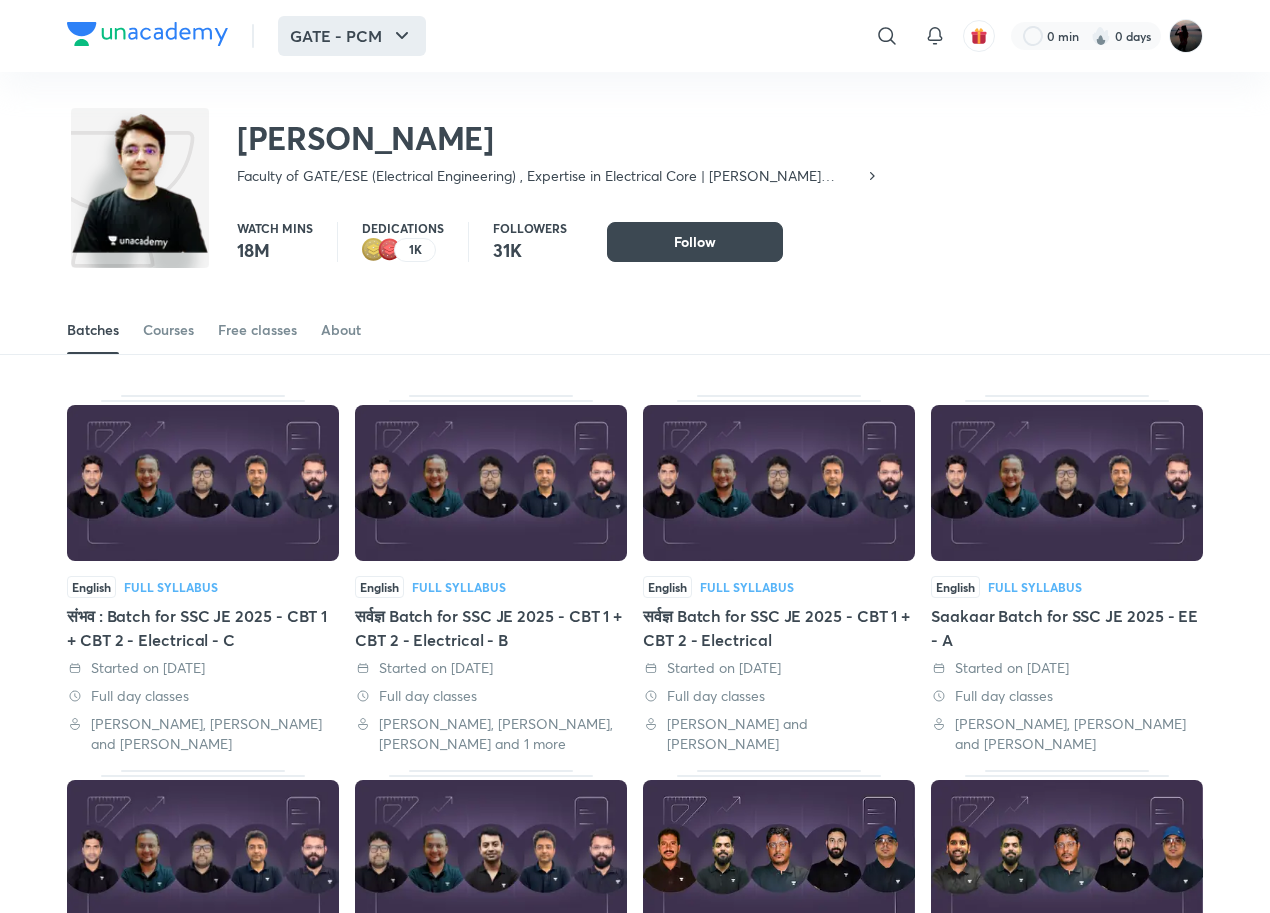 click on "GATE - PCM" at bounding box center (352, 36) 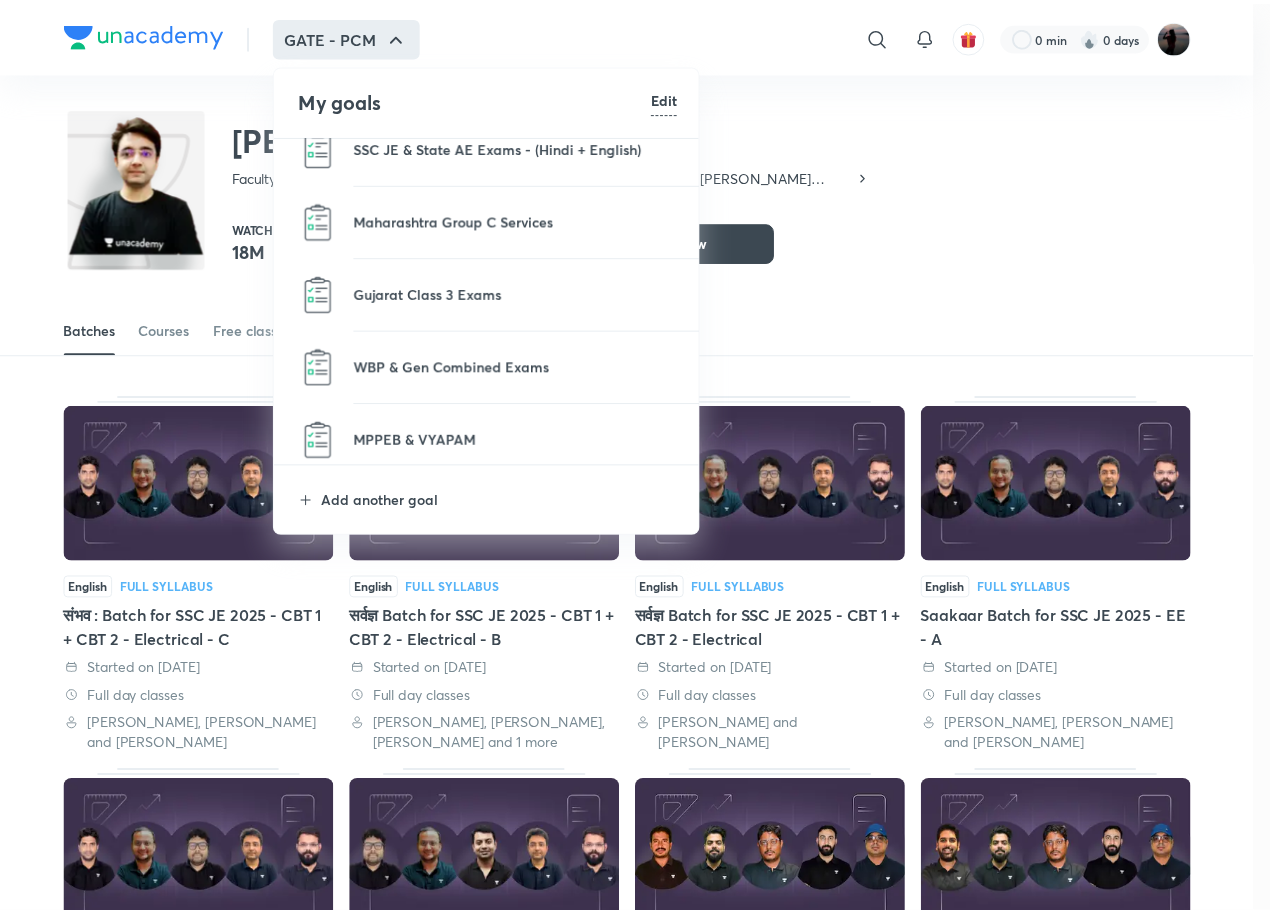 scroll, scrollTop: 2700, scrollLeft: 0, axis: vertical 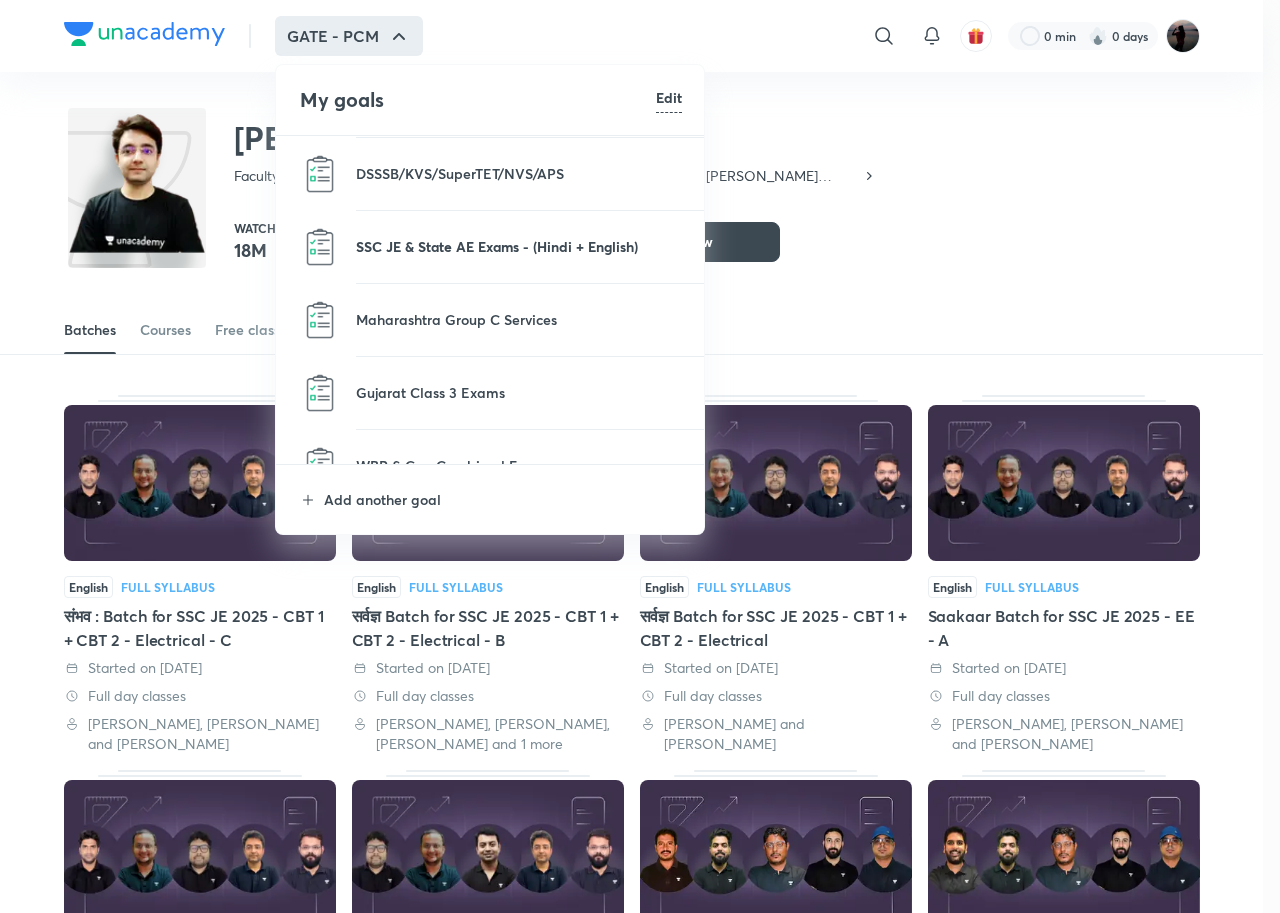 click on "SSC JE & State AE Exams - (Hindi + English)" at bounding box center (519, 246) 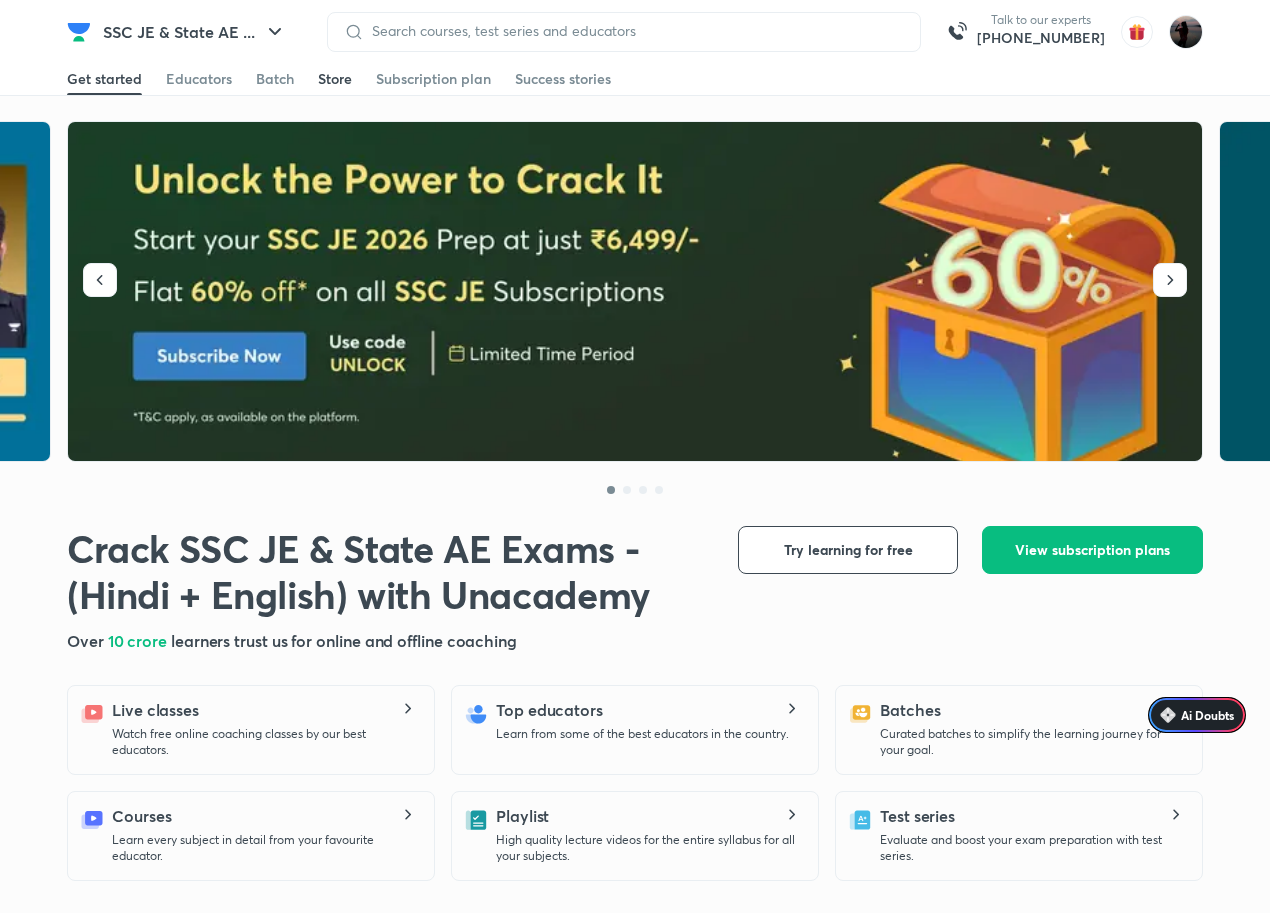 click on "Store" at bounding box center [335, 79] 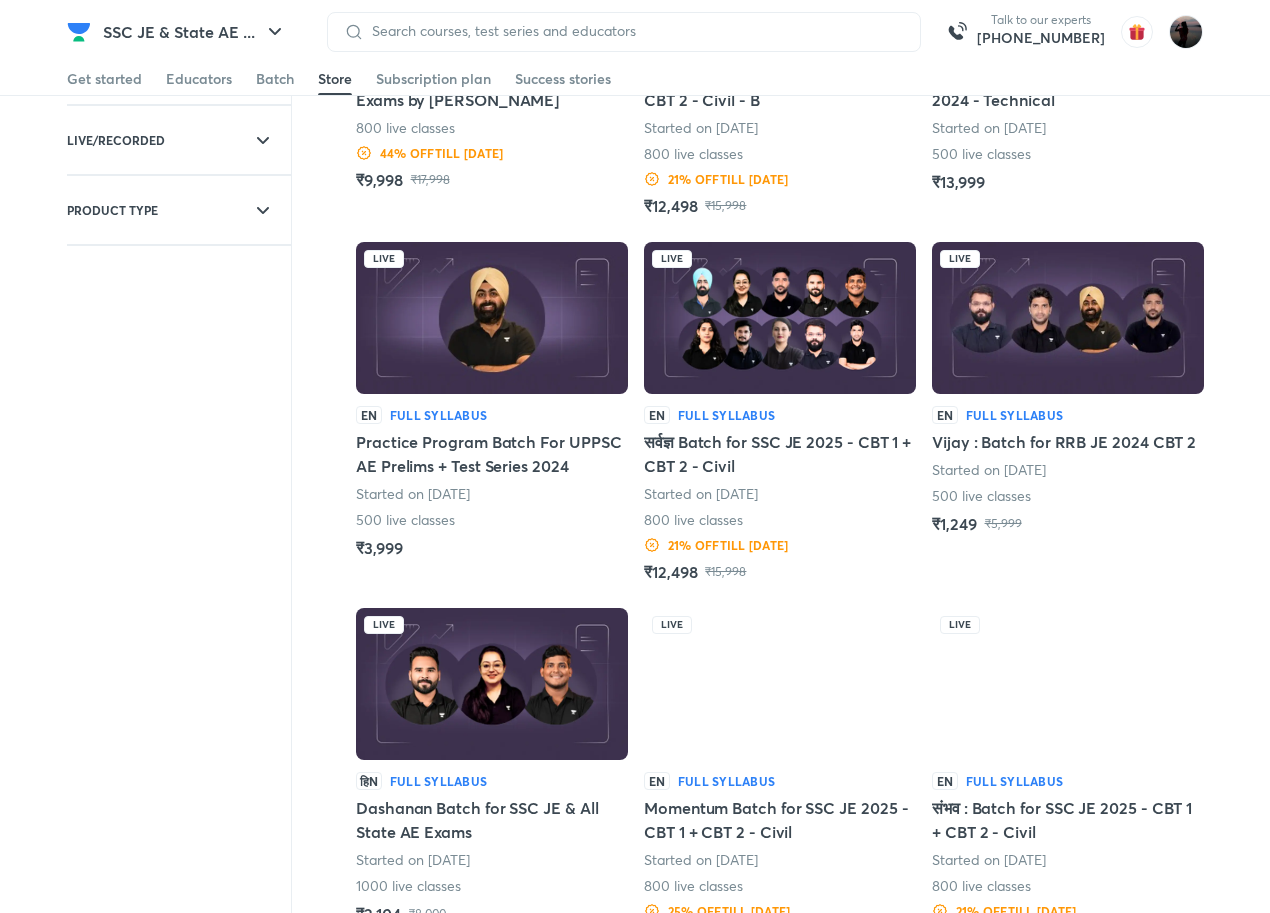 scroll, scrollTop: 0, scrollLeft: 0, axis: both 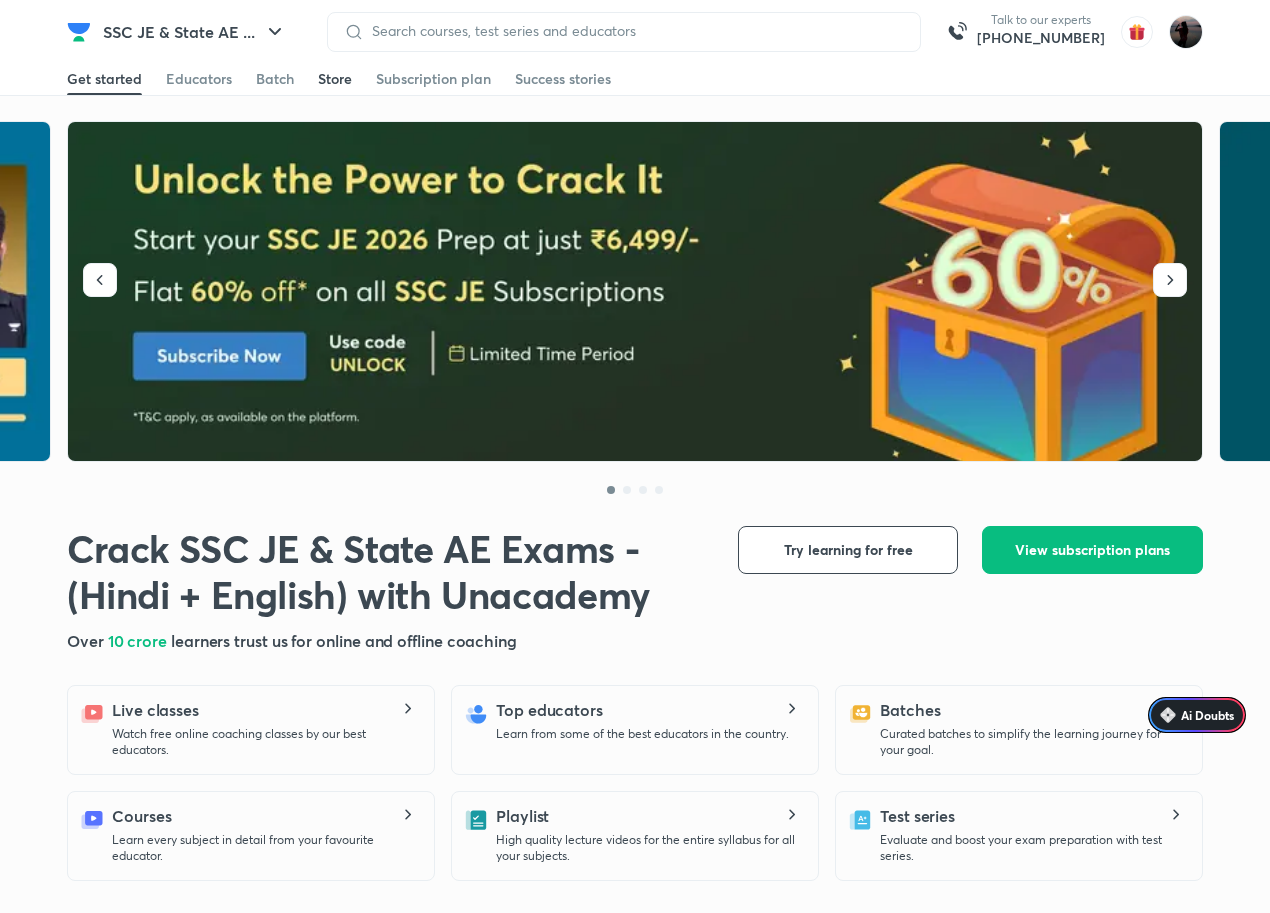 click on "Store" at bounding box center (335, 79) 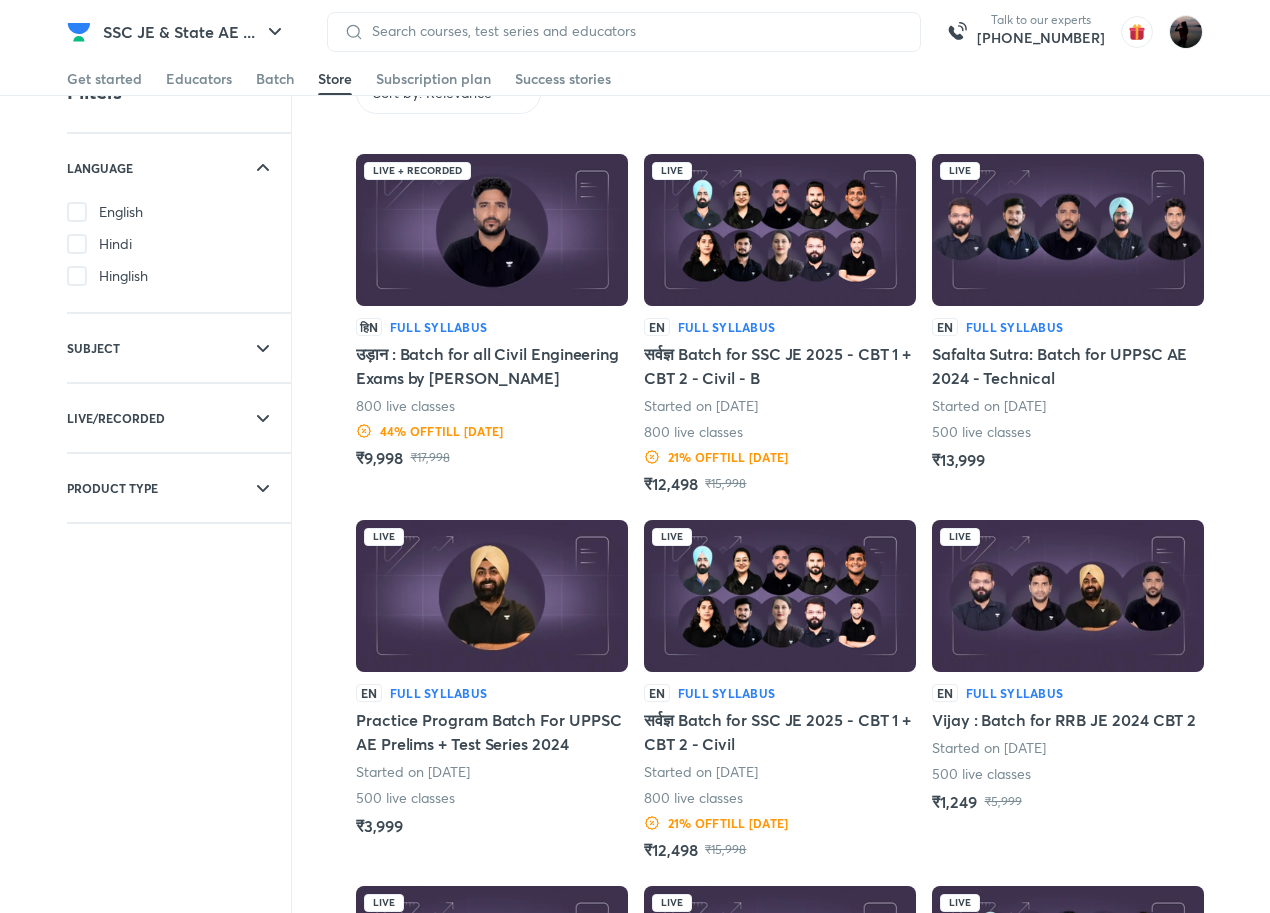 scroll, scrollTop: 0, scrollLeft: 0, axis: both 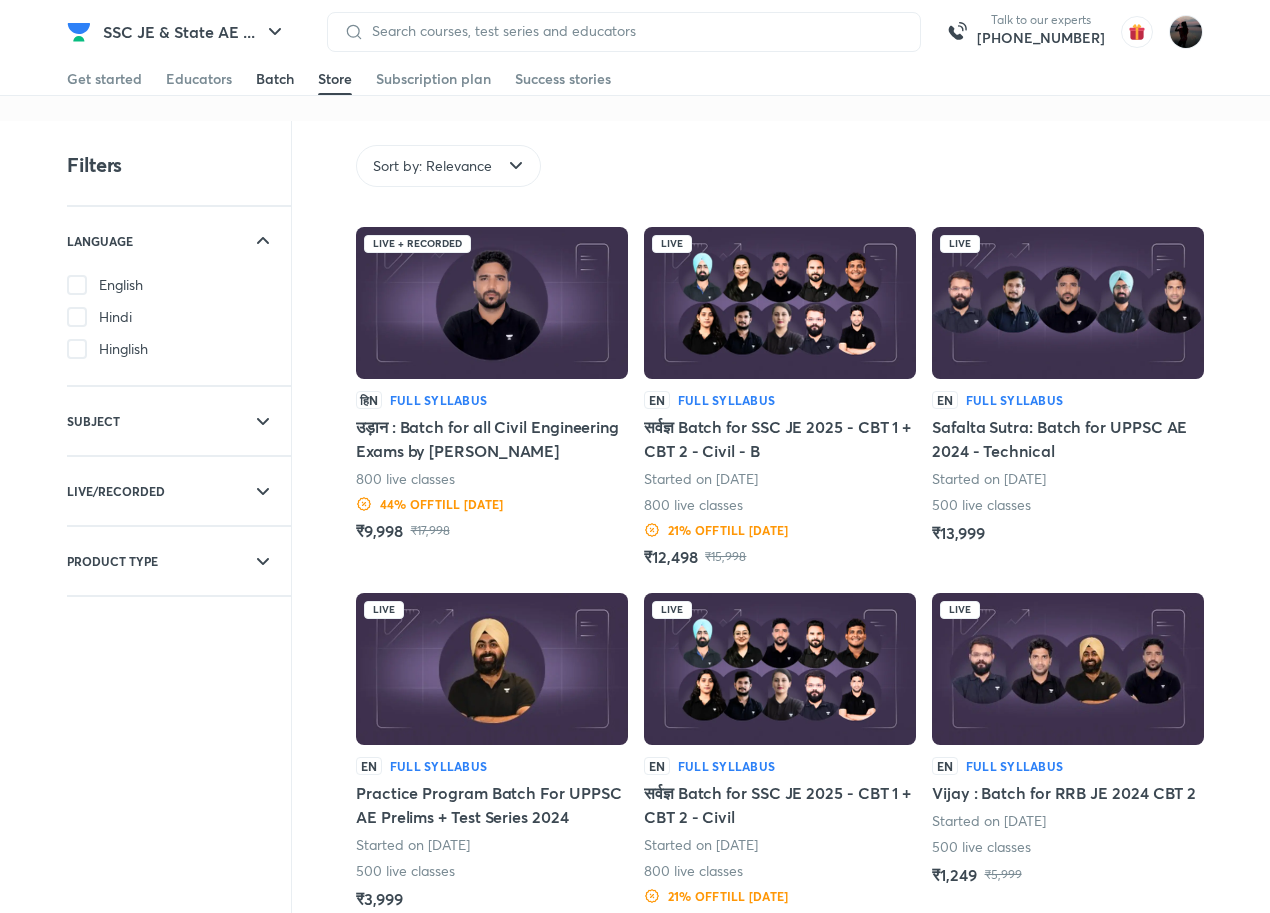 click on "Batch" at bounding box center [275, 79] 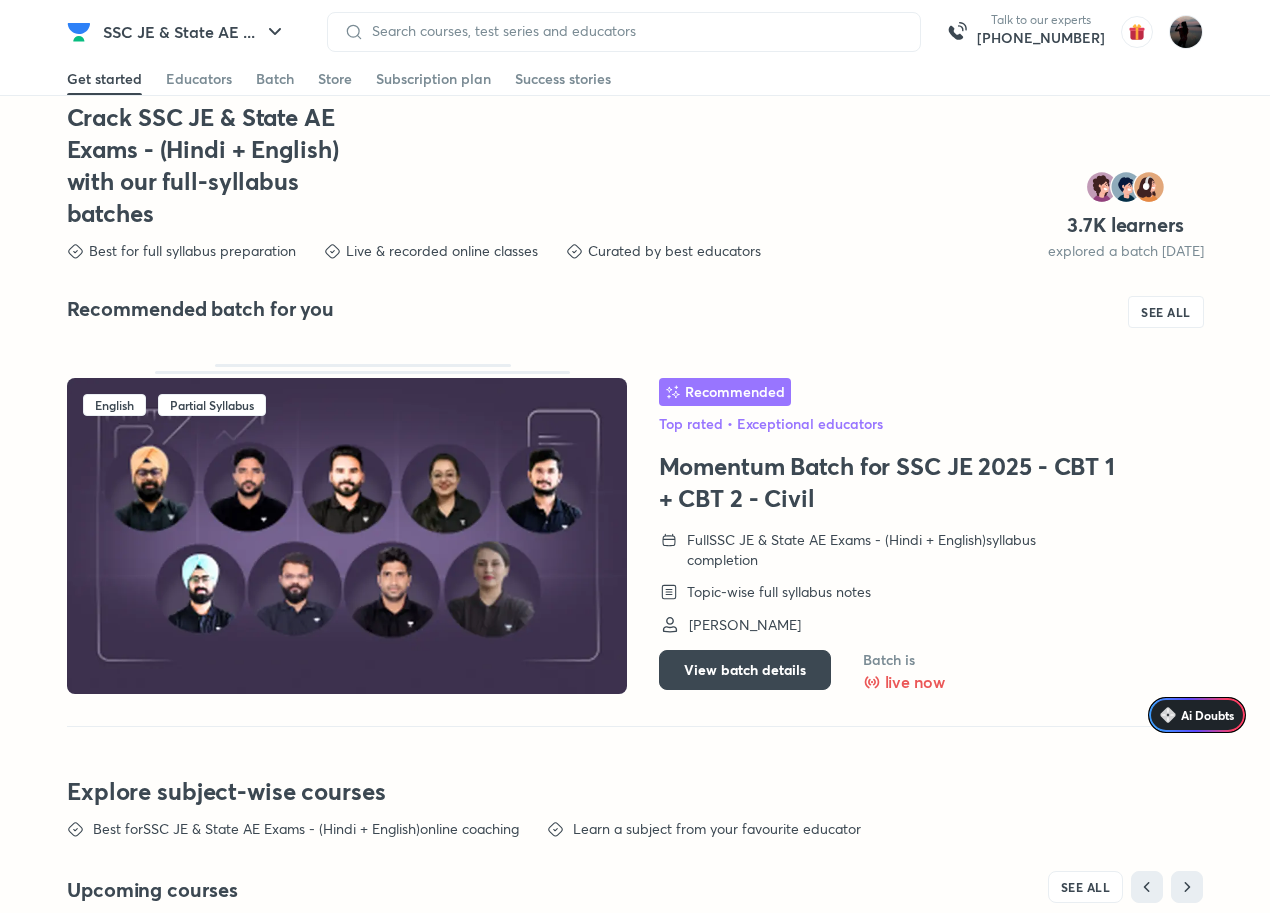 scroll, scrollTop: 4132, scrollLeft: 0, axis: vertical 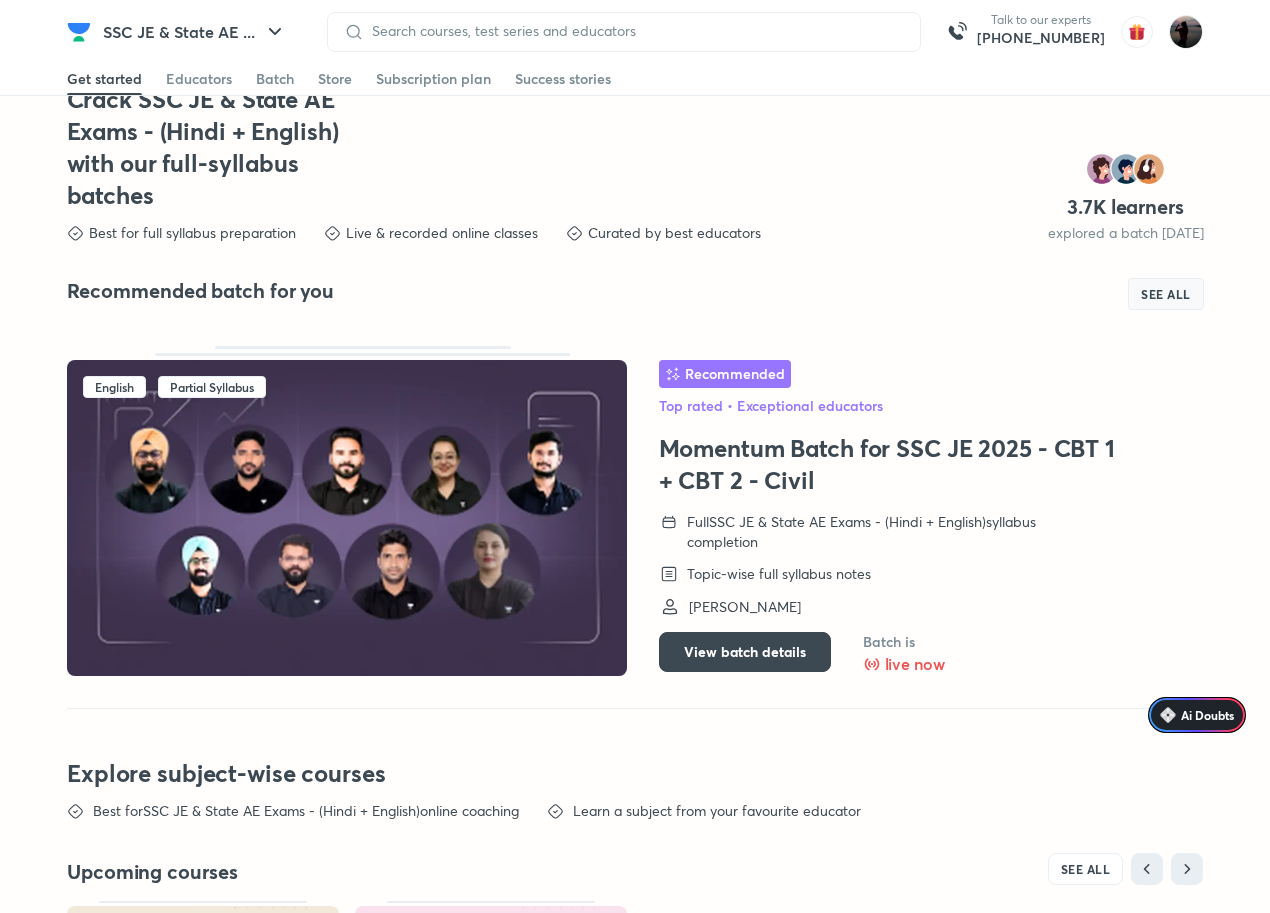 click on "SEE ALL" at bounding box center (1166, 294) 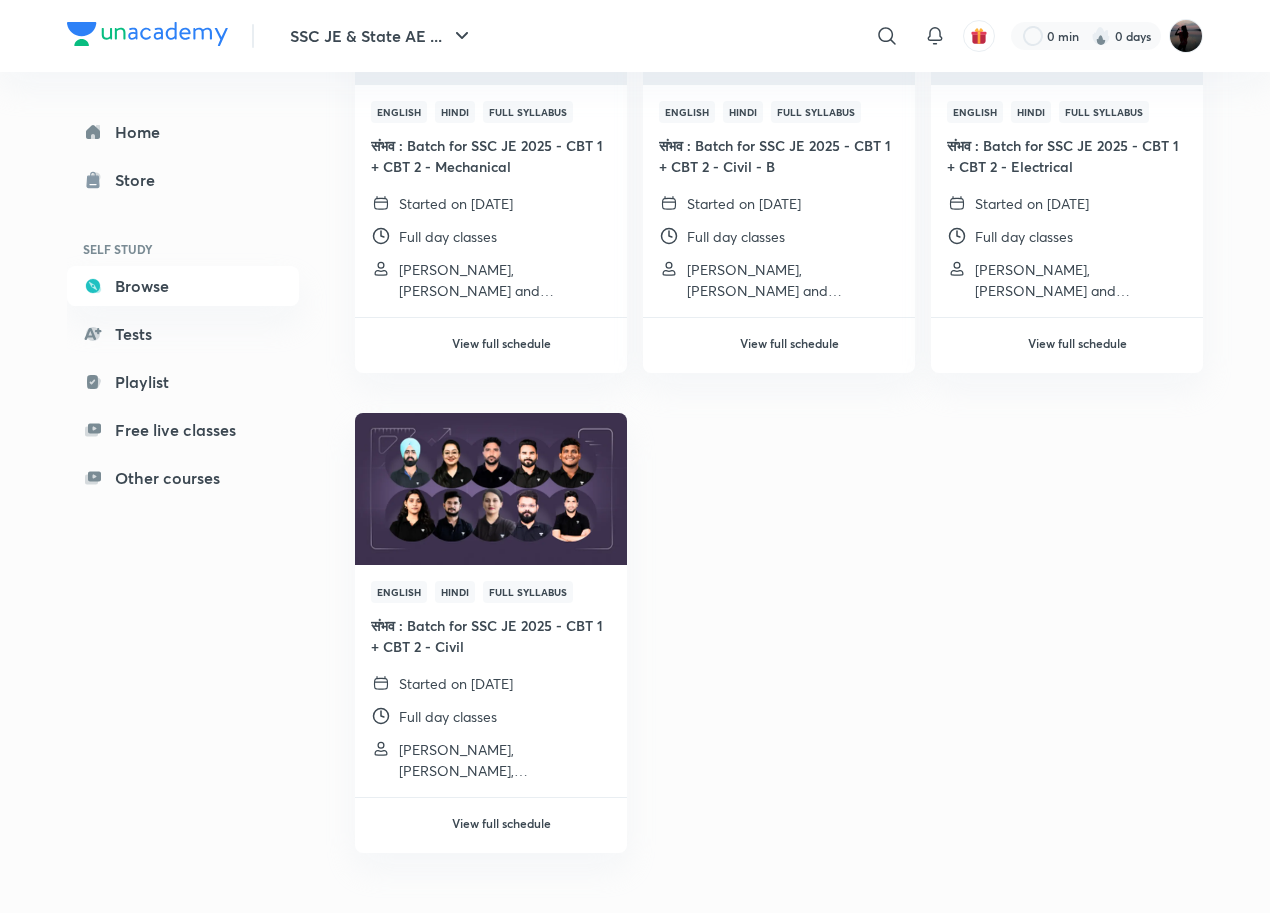 scroll, scrollTop: 0, scrollLeft: 0, axis: both 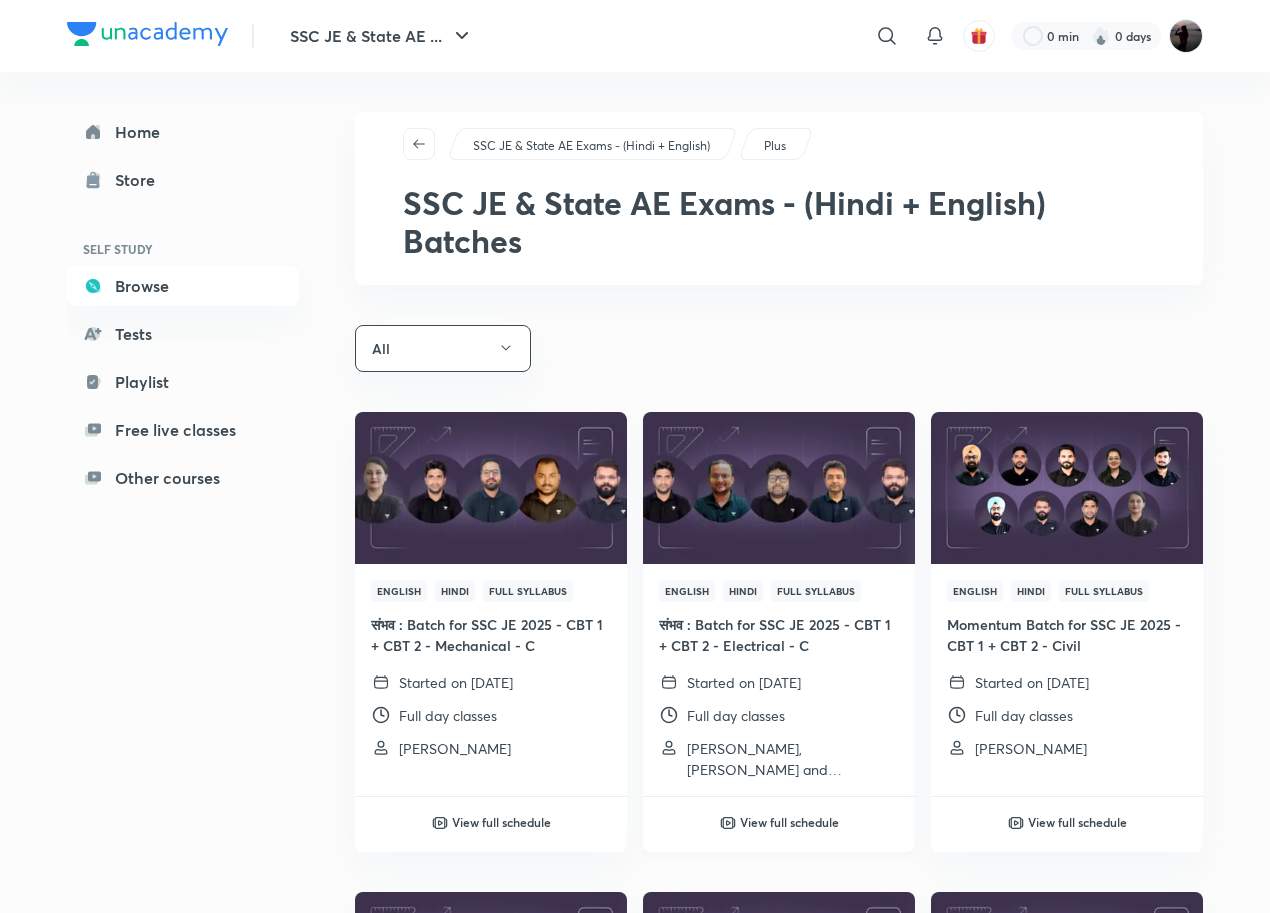 click at bounding box center (778, 487) 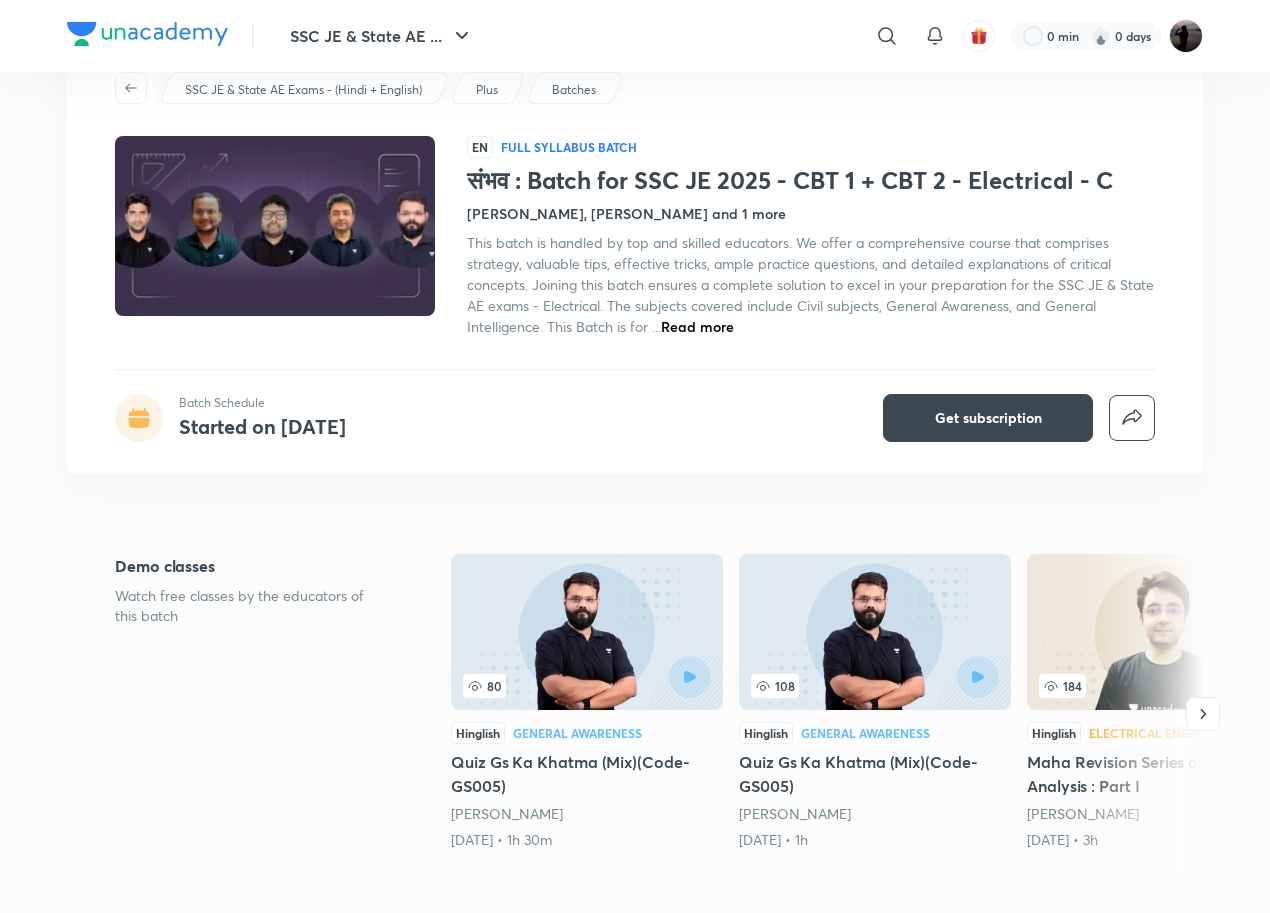 scroll, scrollTop: 0, scrollLeft: 0, axis: both 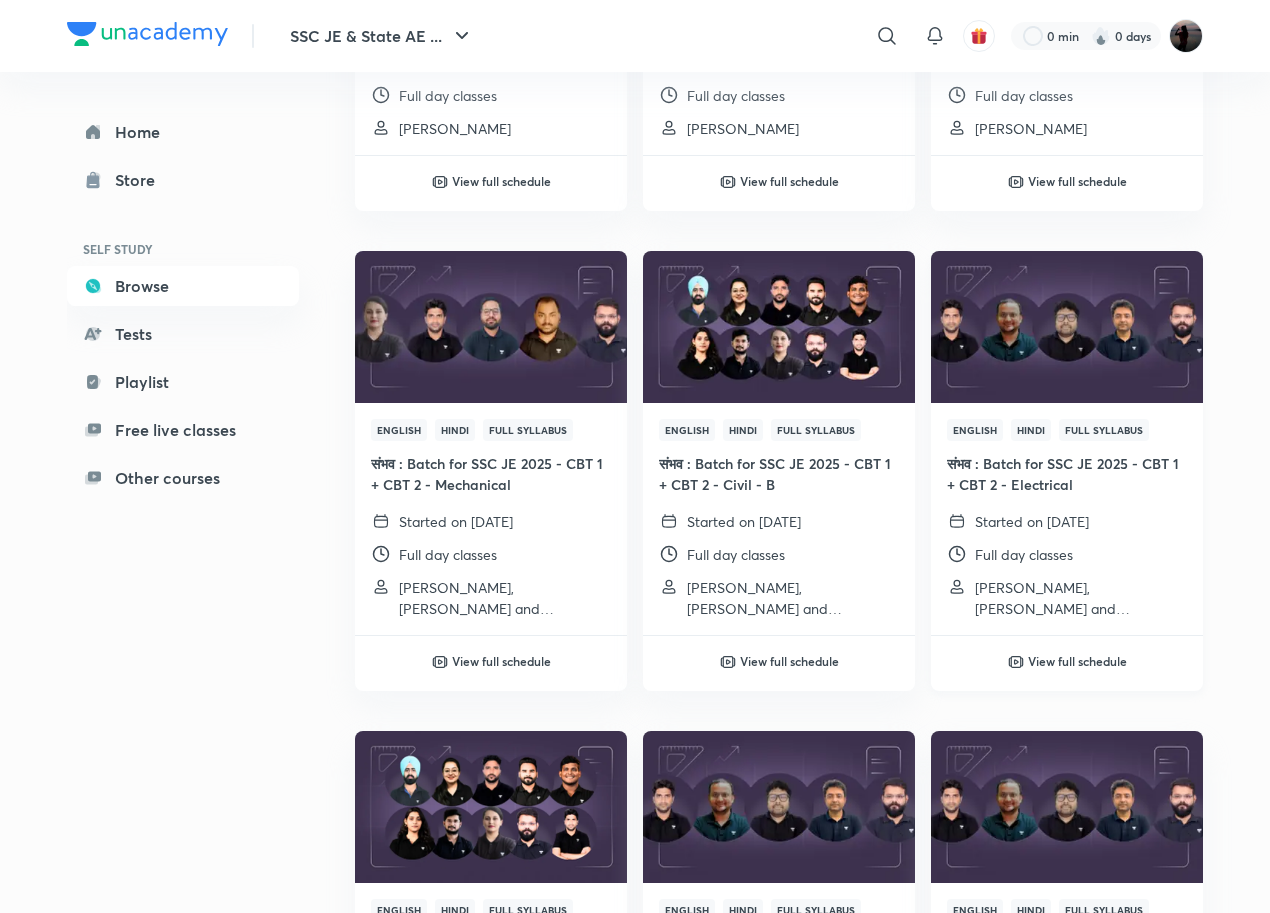 click at bounding box center (1066, 326) 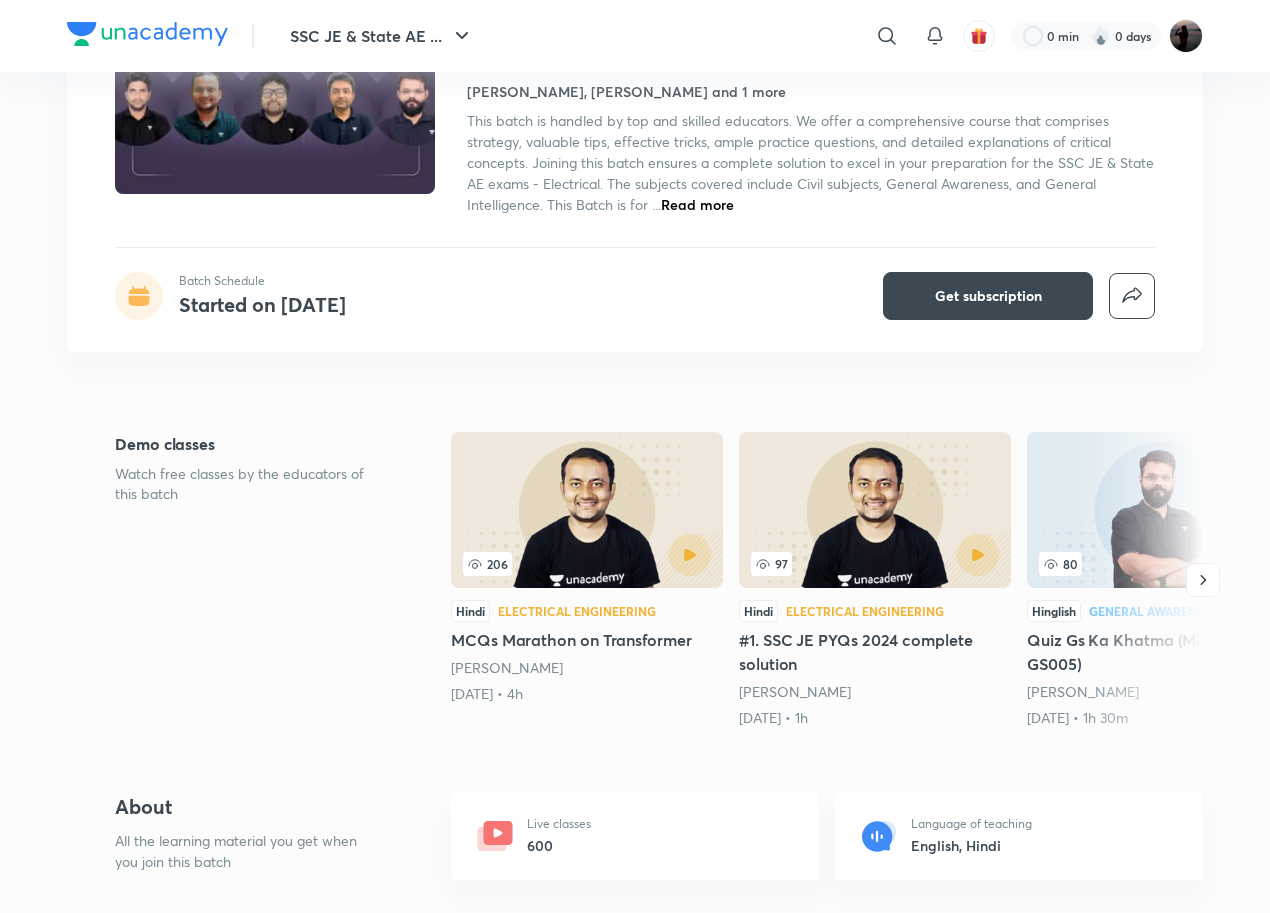 scroll, scrollTop: 0, scrollLeft: 0, axis: both 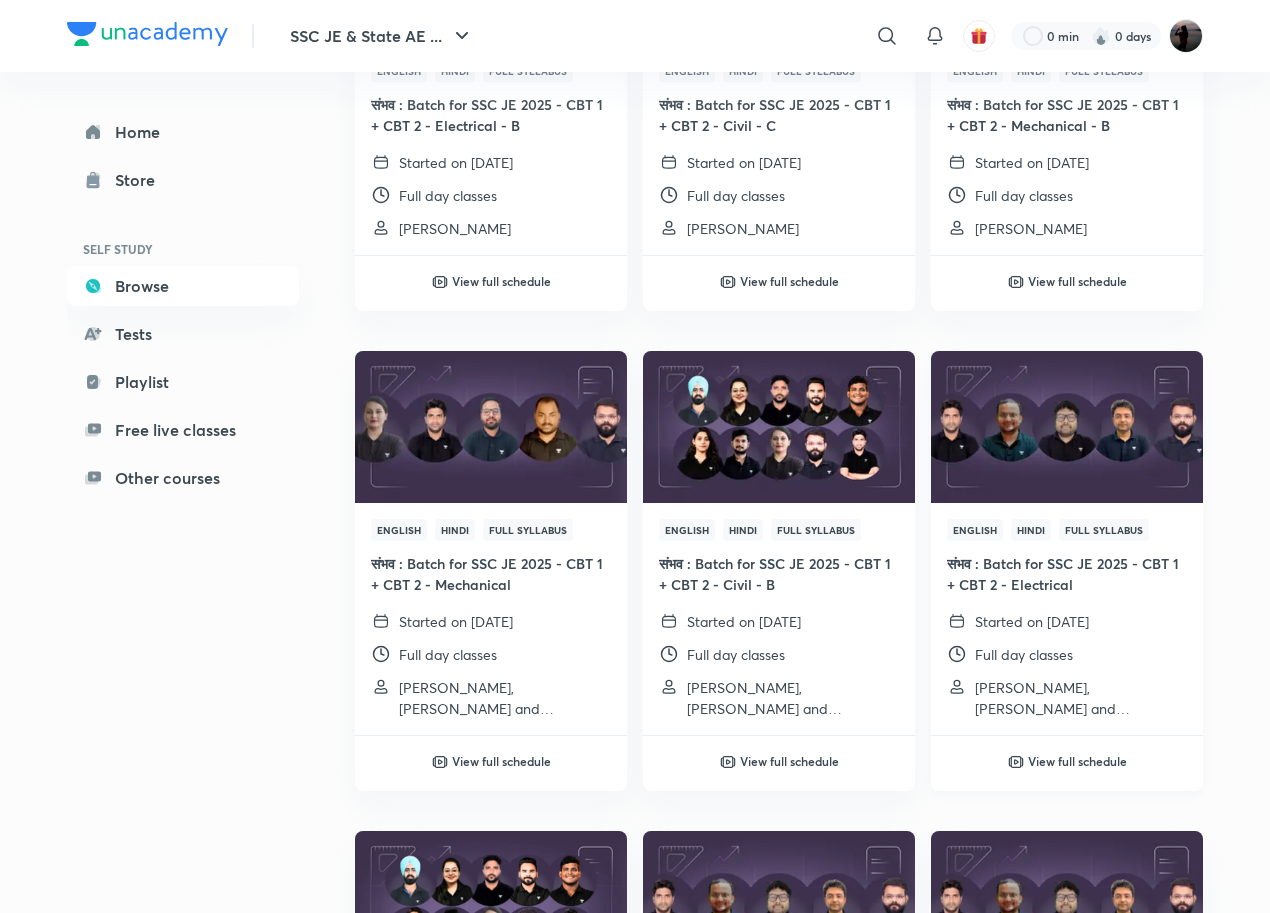 click at bounding box center (1066, 426) 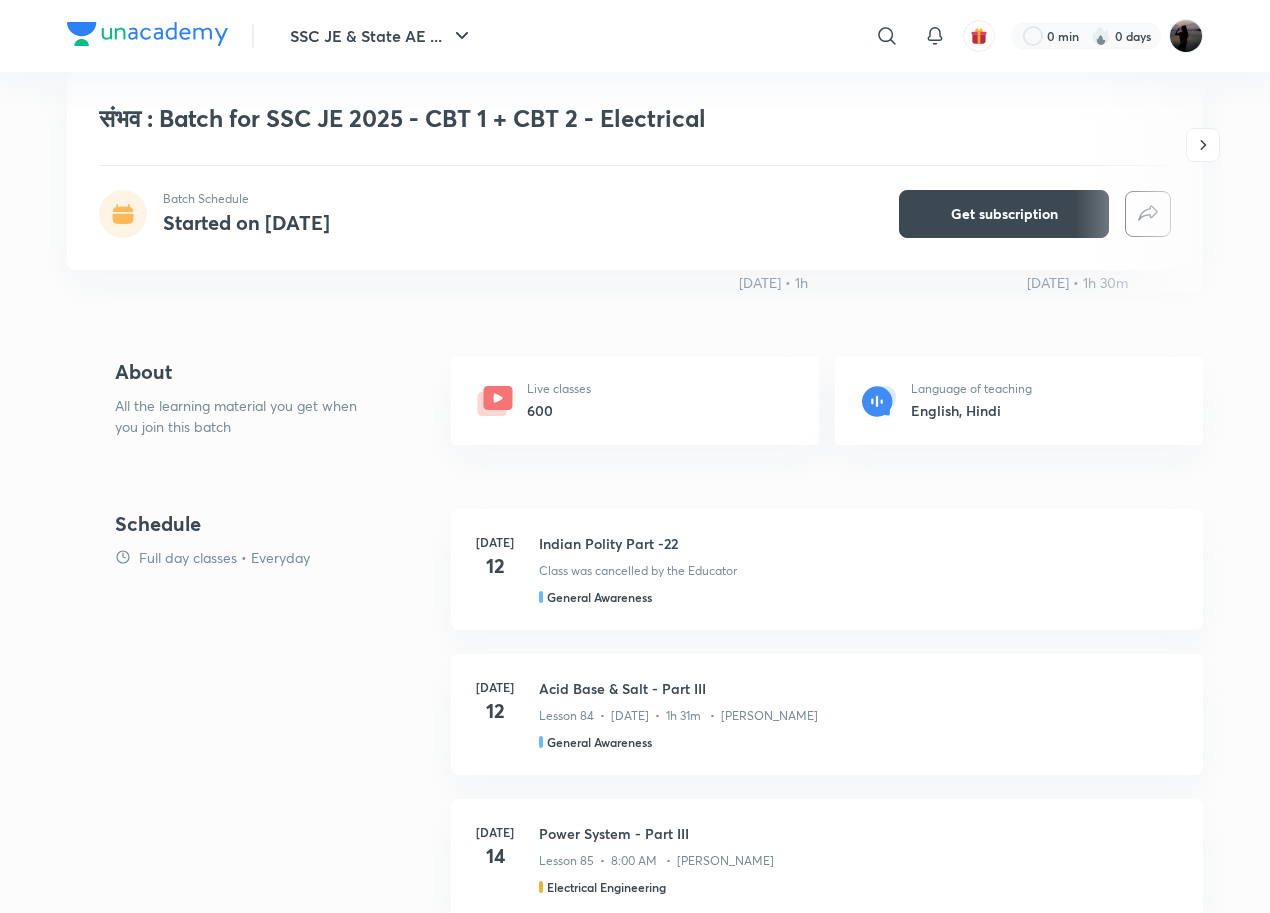 scroll, scrollTop: 600, scrollLeft: 0, axis: vertical 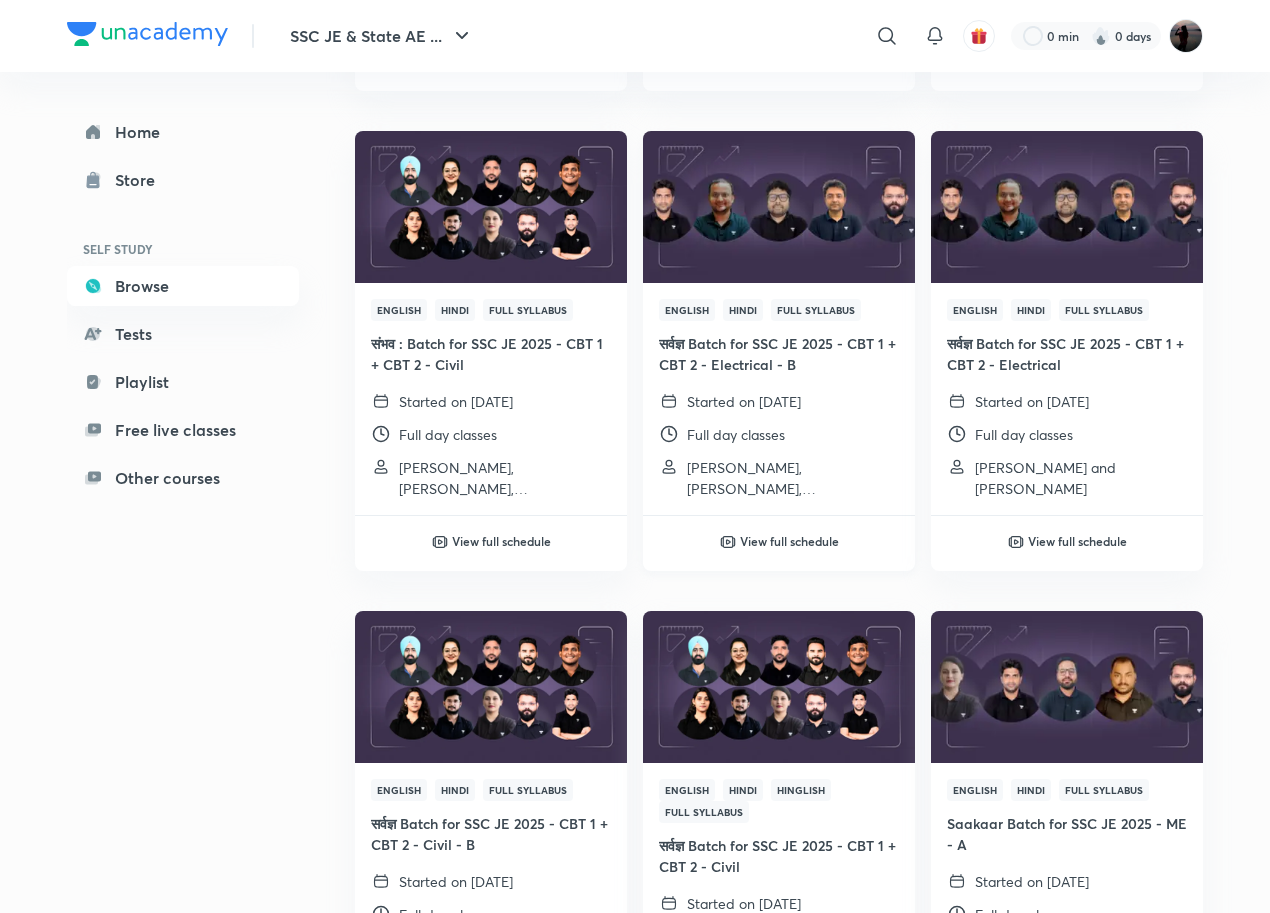 click at bounding box center [778, 206] 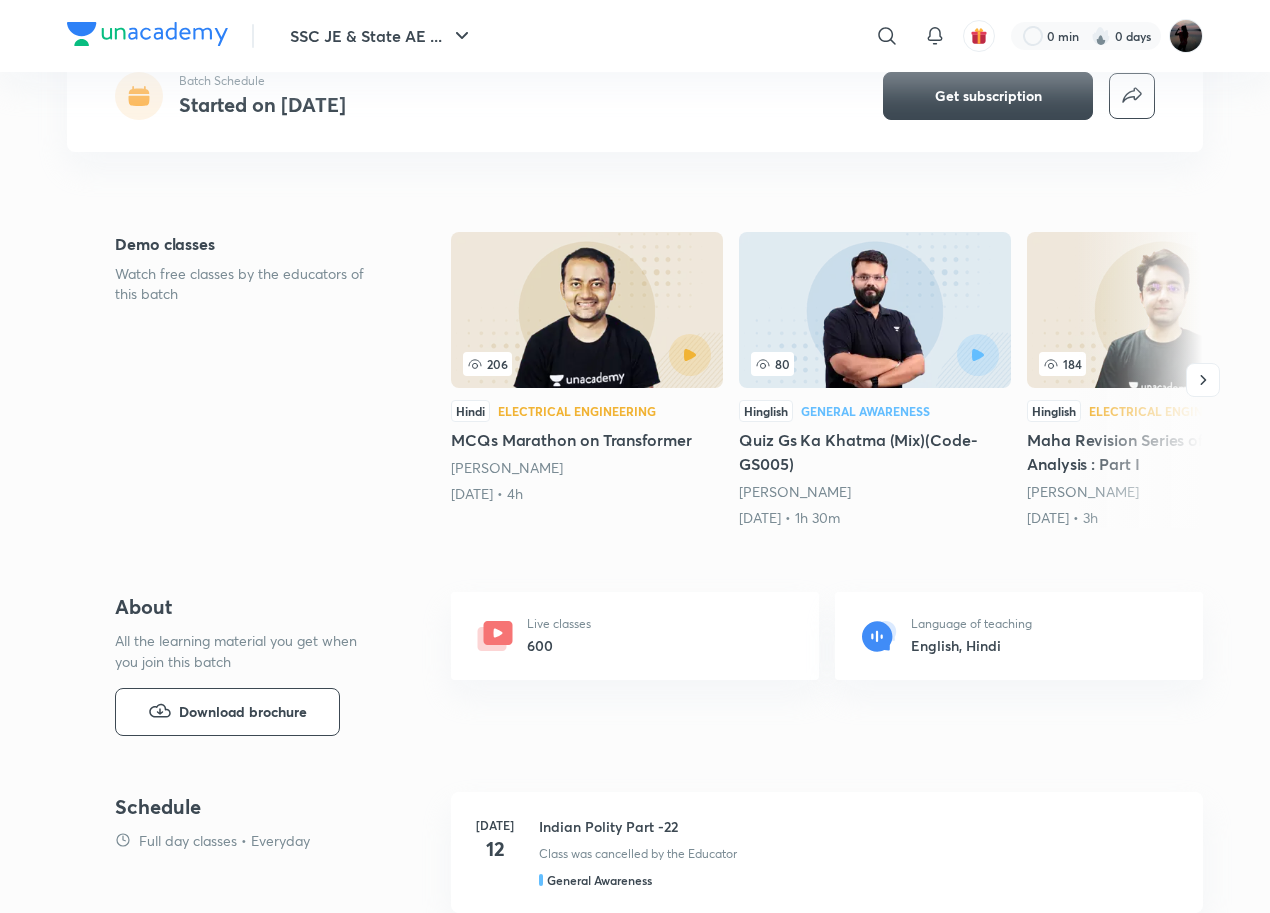 scroll, scrollTop: 0, scrollLeft: 0, axis: both 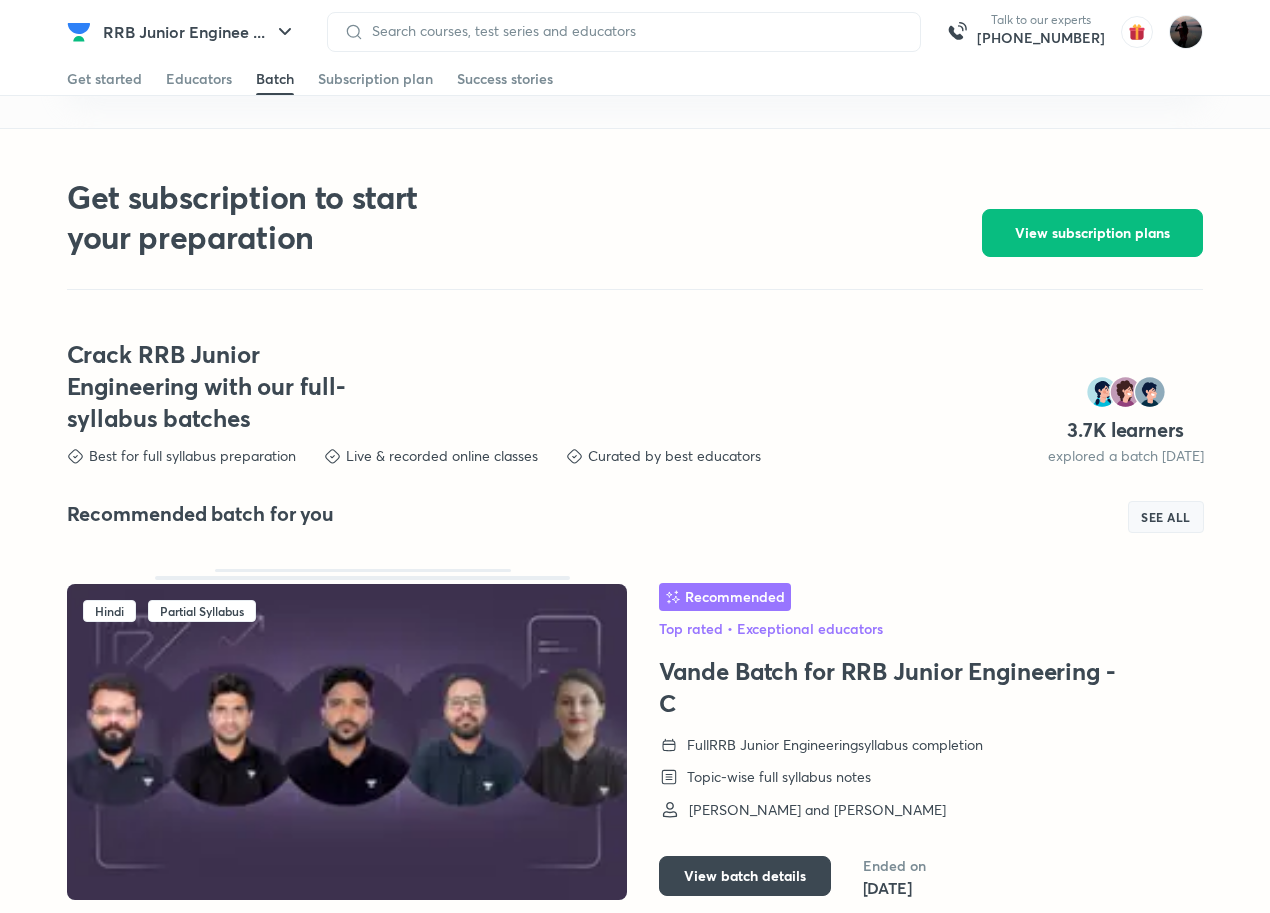 click on "SEE ALL" at bounding box center (1166, 517) 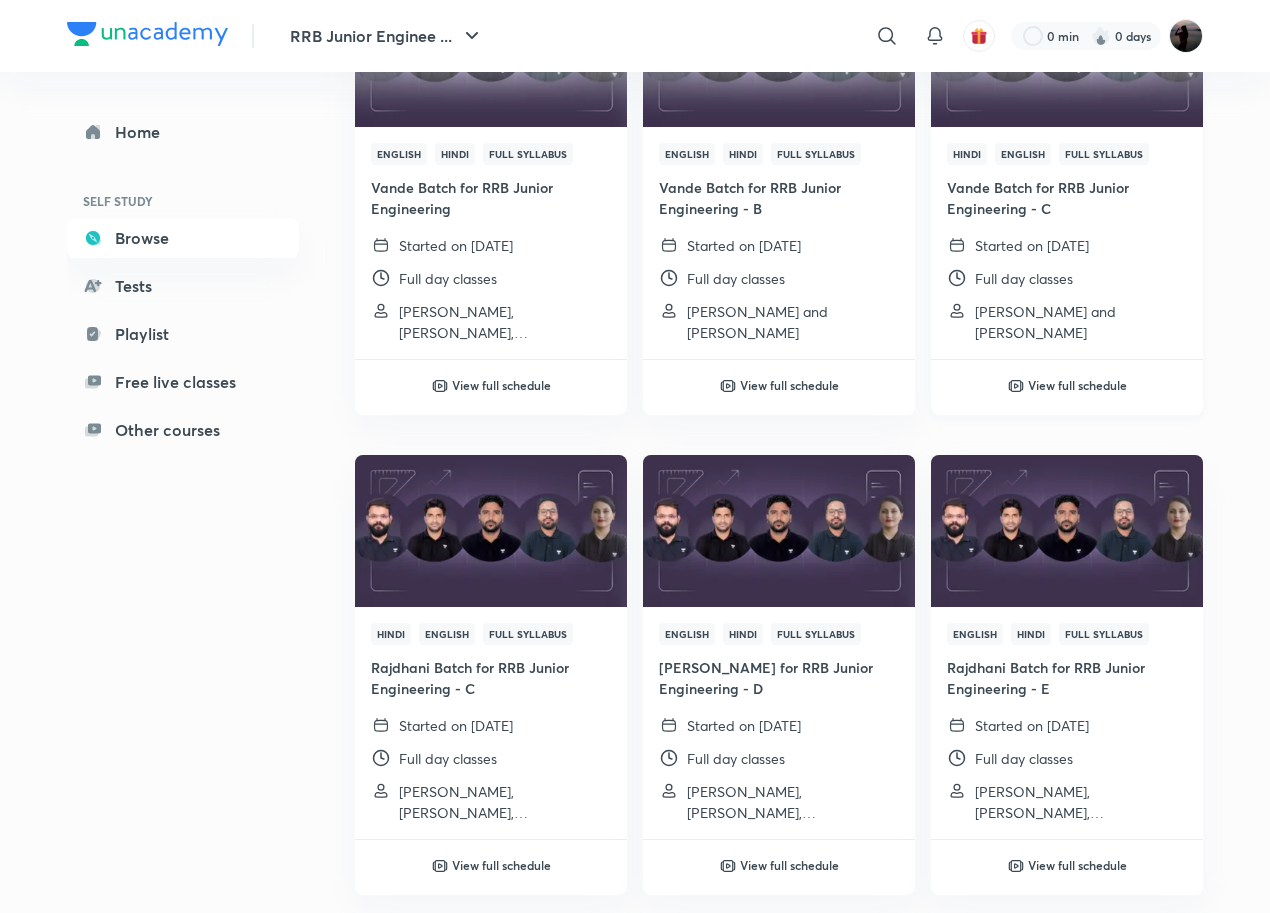 scroll, scrollTop: 500, scrollLeft: 0, axis: vertical 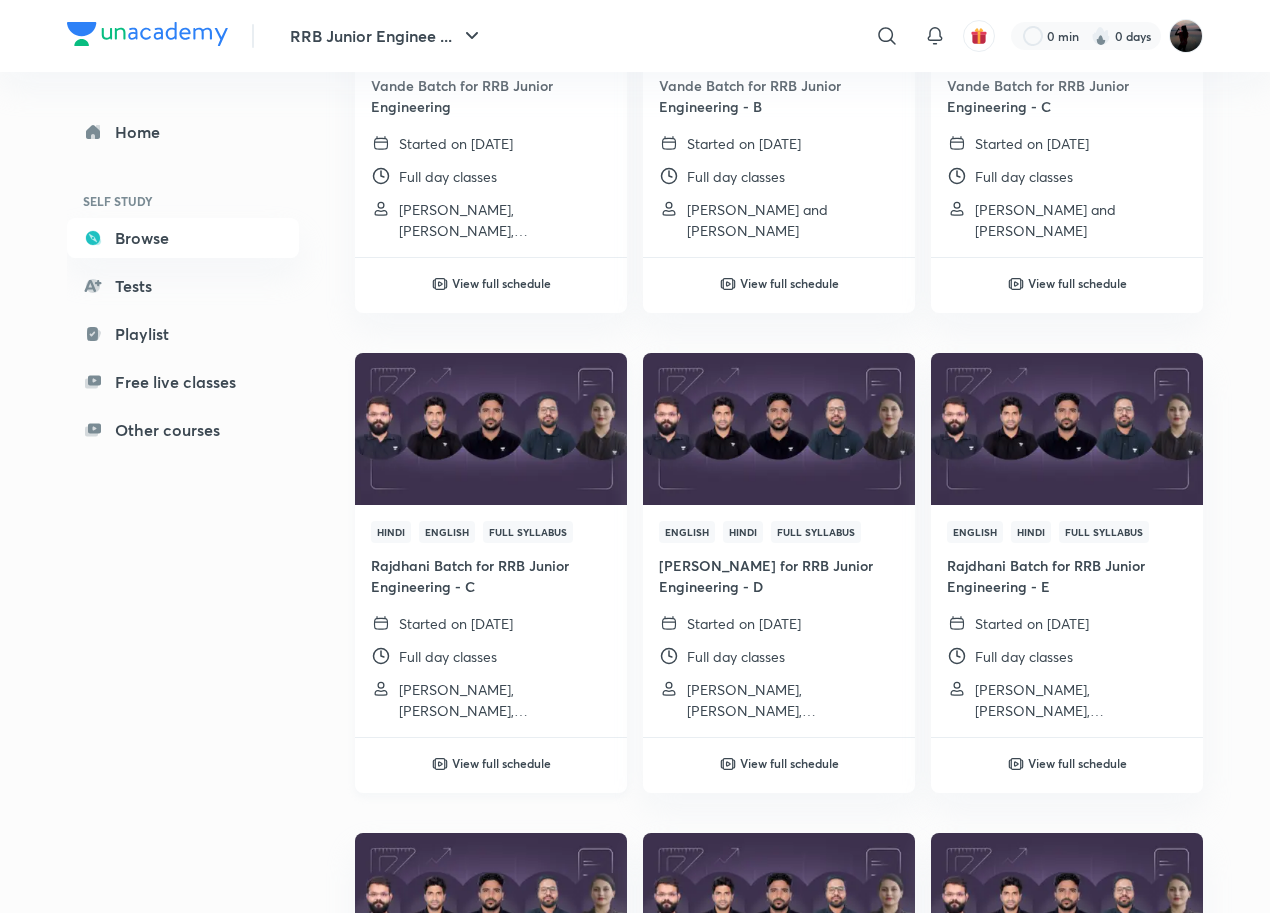 click at bounding box center (490, 429) 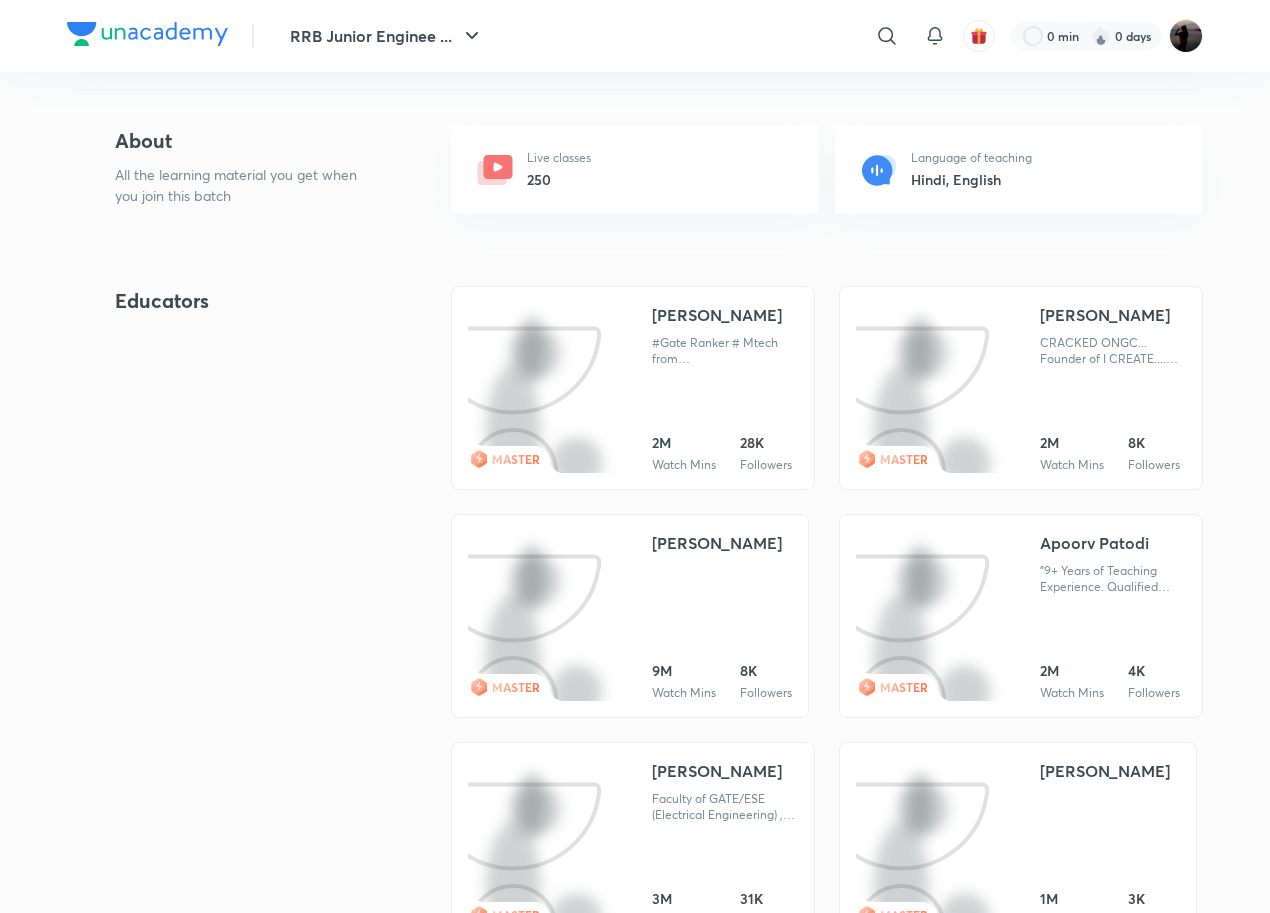 scroll, scrollTop: 0, scrollLeft: 0, axis: both 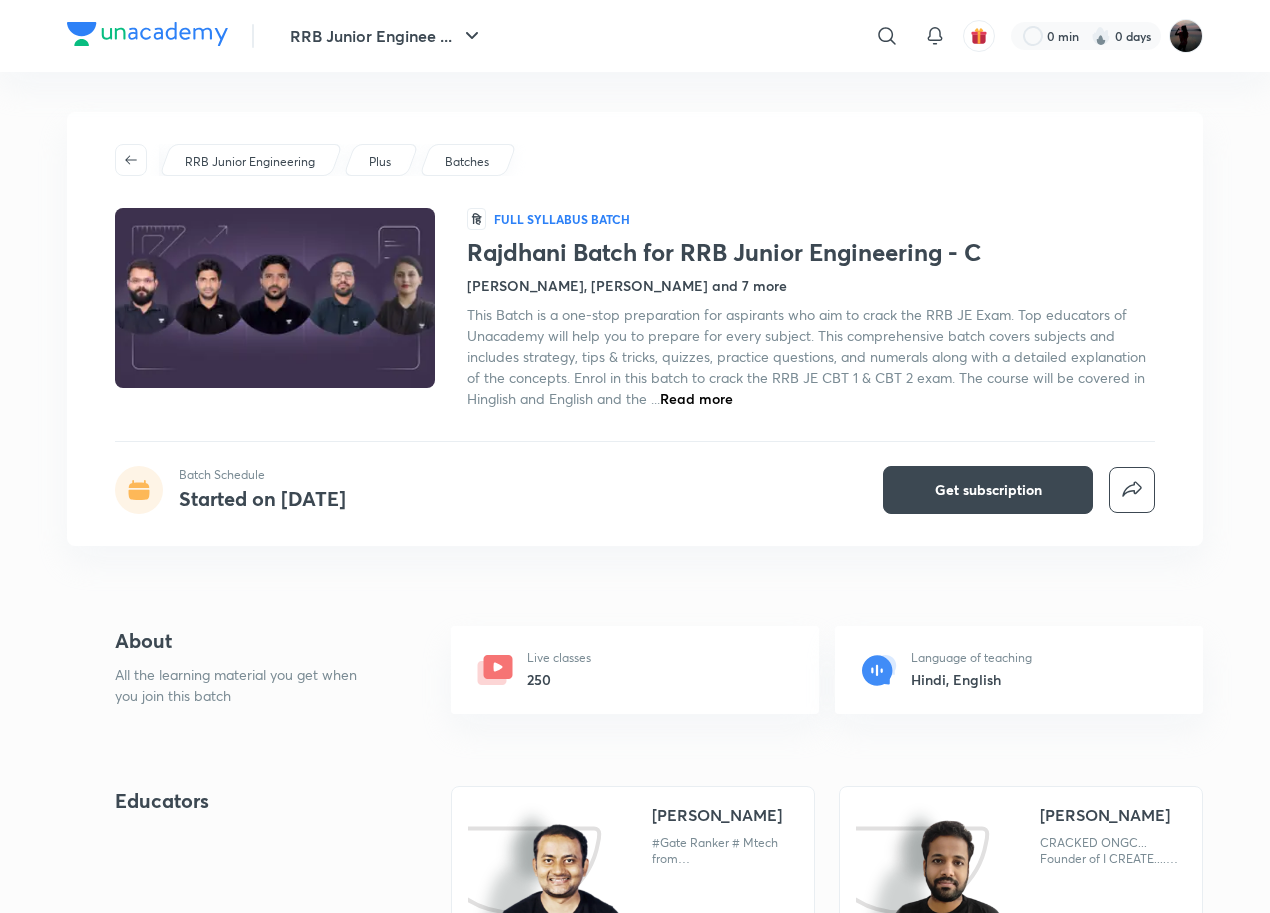 click on "Read more" at bounding box center [696, 398] 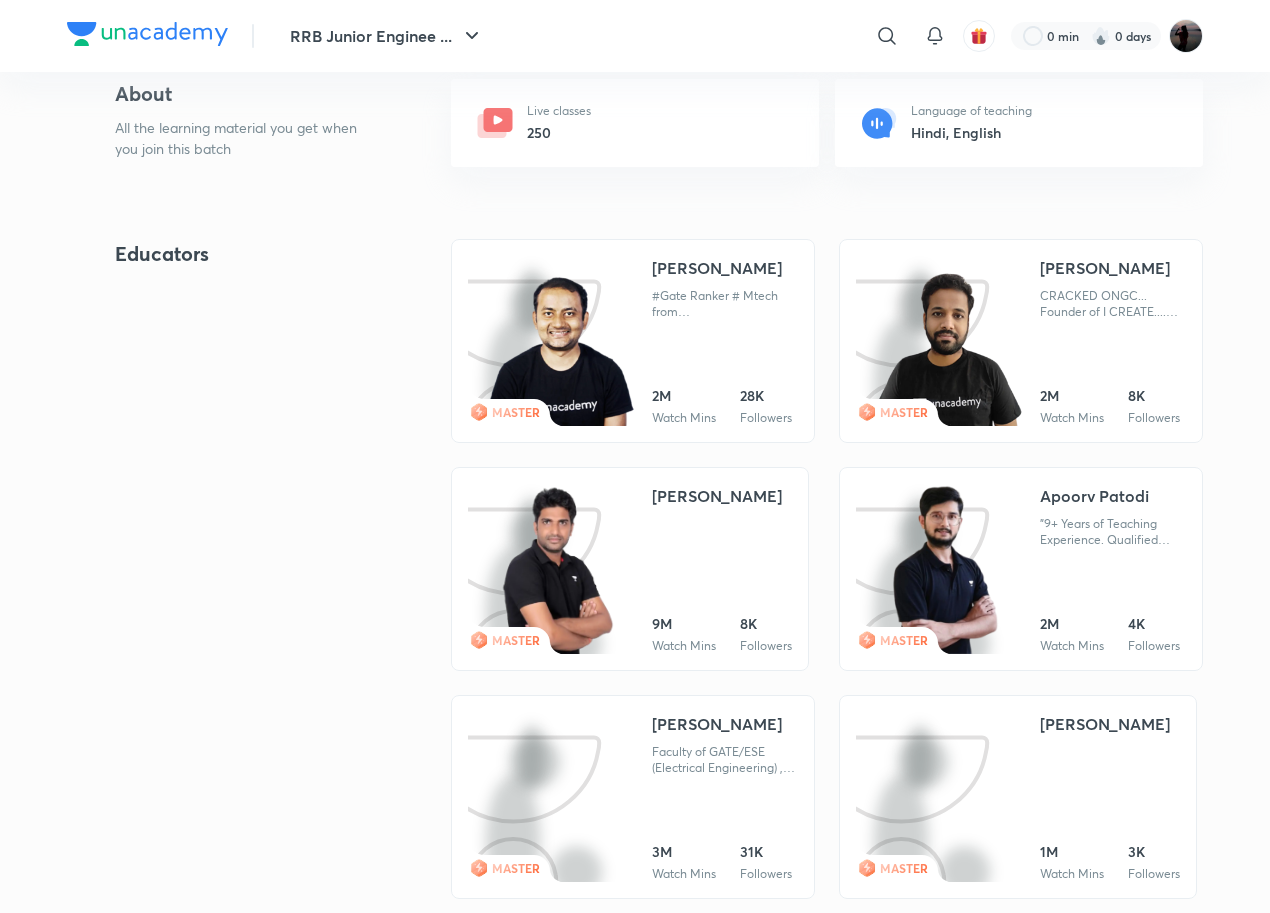 scroll, scrollTop: 0, scrollLeft: 0, axis: both 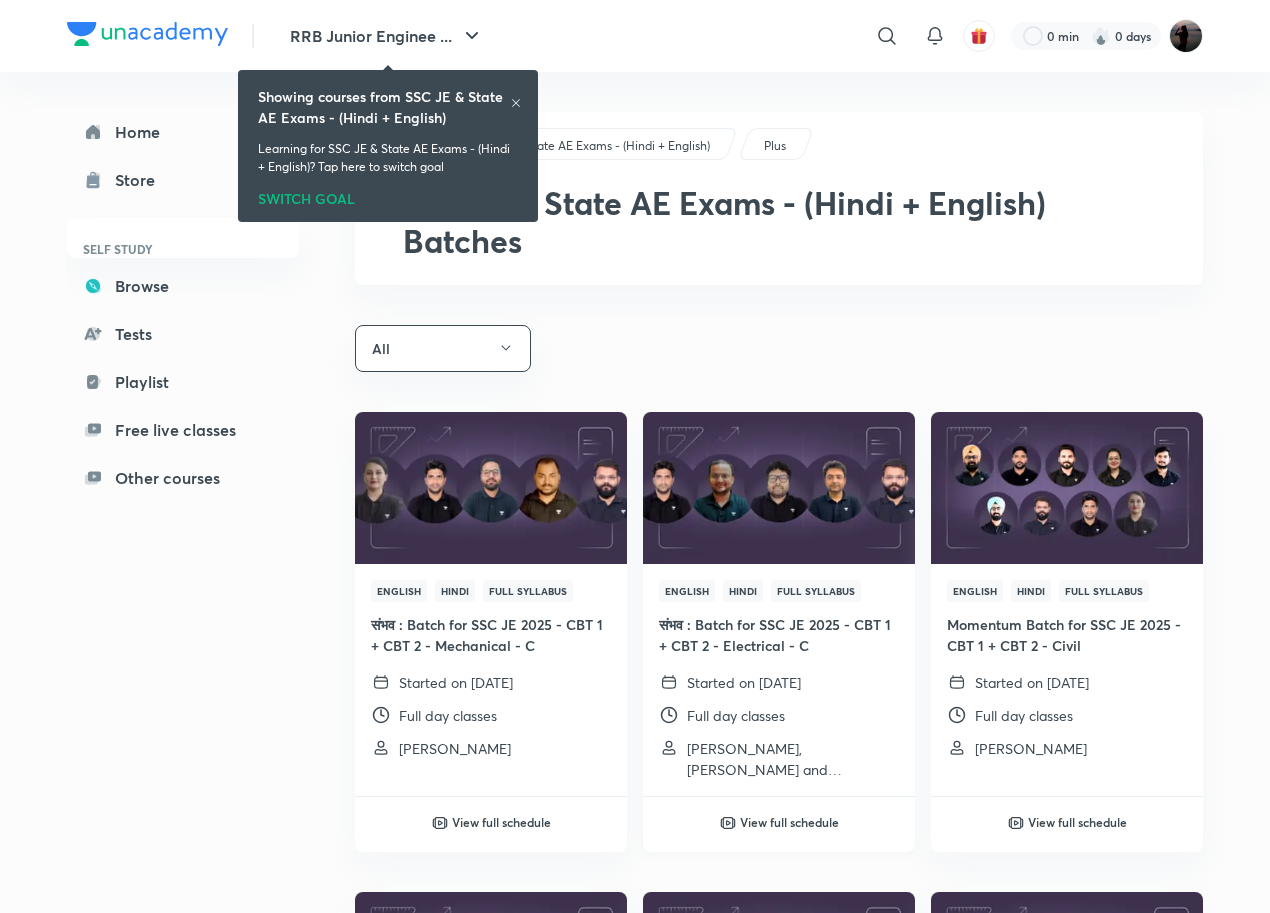 click at bounding box center (778, 487) 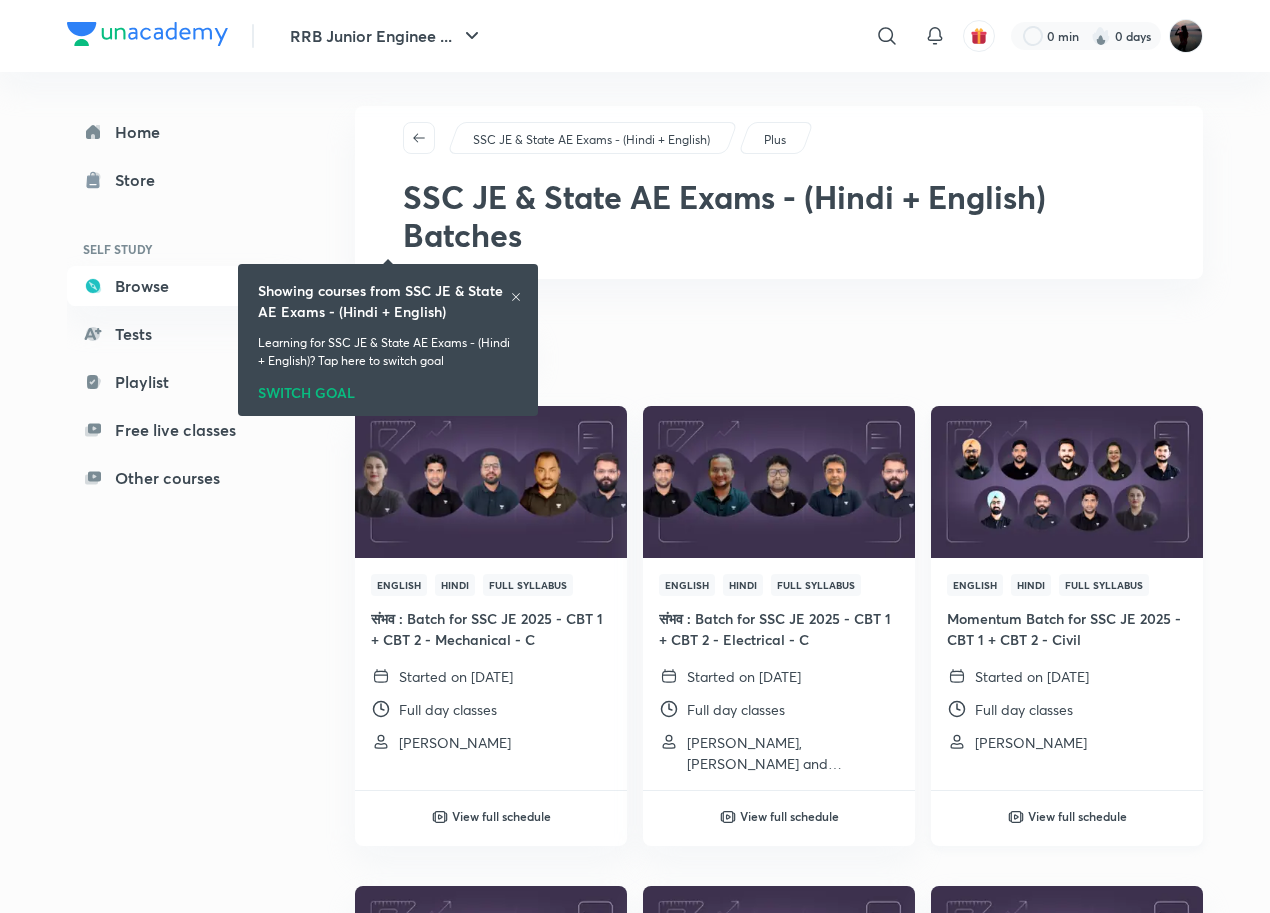 scroll, scrollTop: 200, scrollLeft: 0, axis: vertical 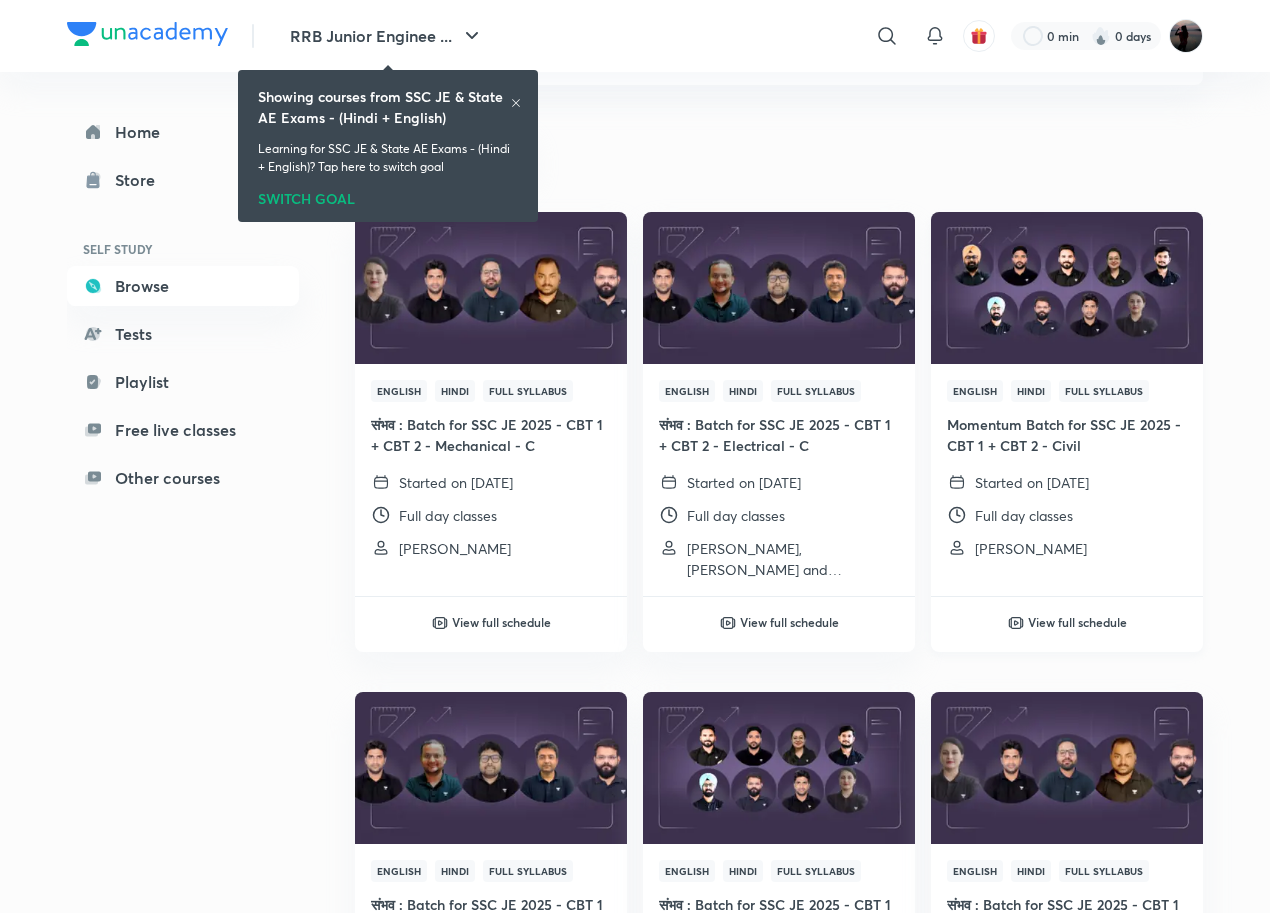 click at bounding box center [1066, 287] 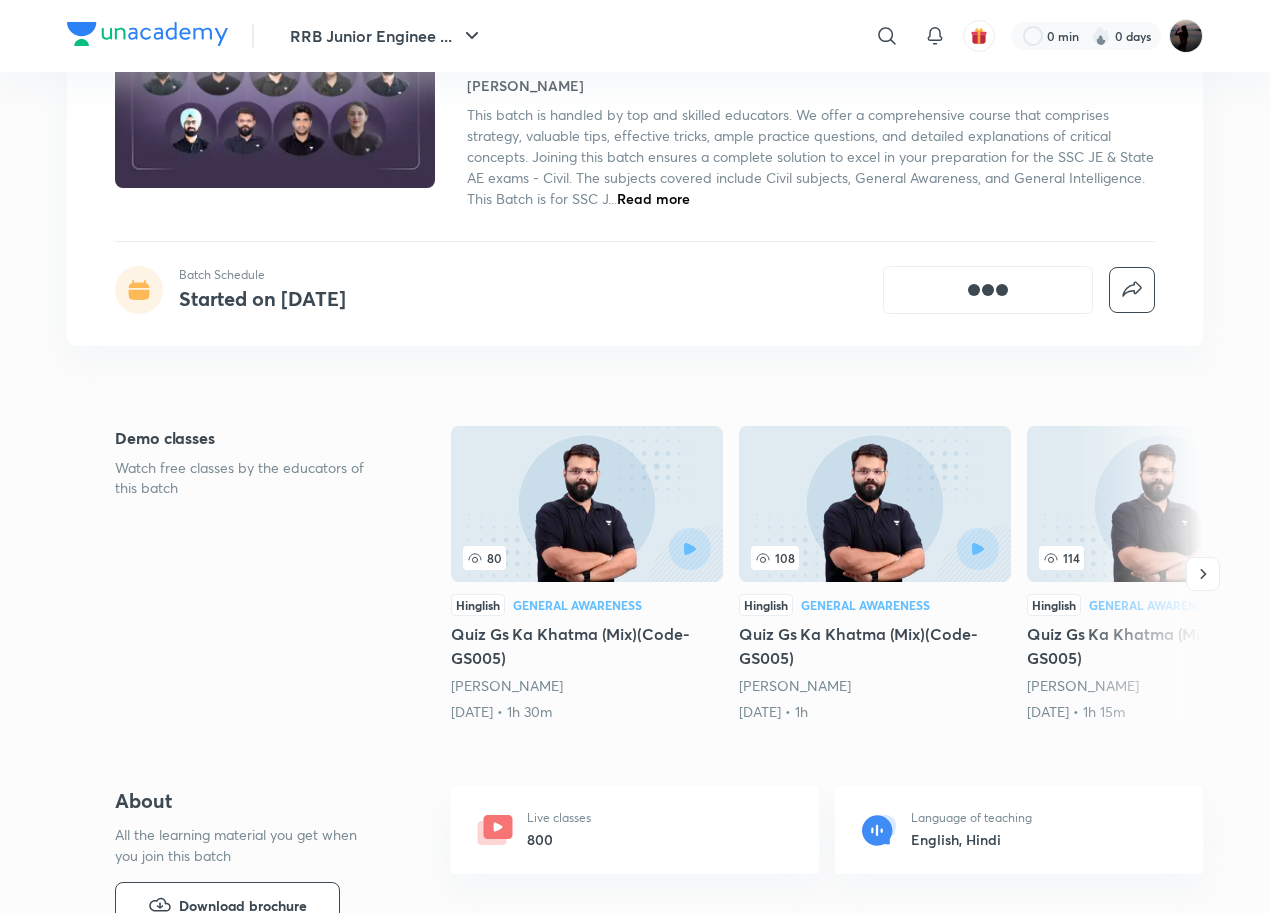 scroll, scrollTop: 0, scrollLeft: 0, axis: both 